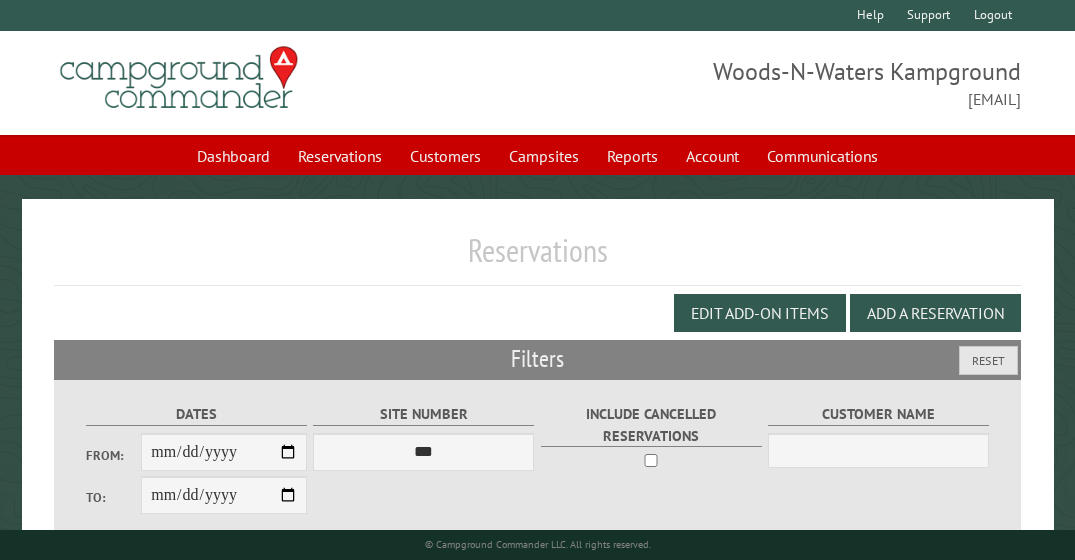 scroll, scrollTop: 0, scrollLeft: 0, axis: both 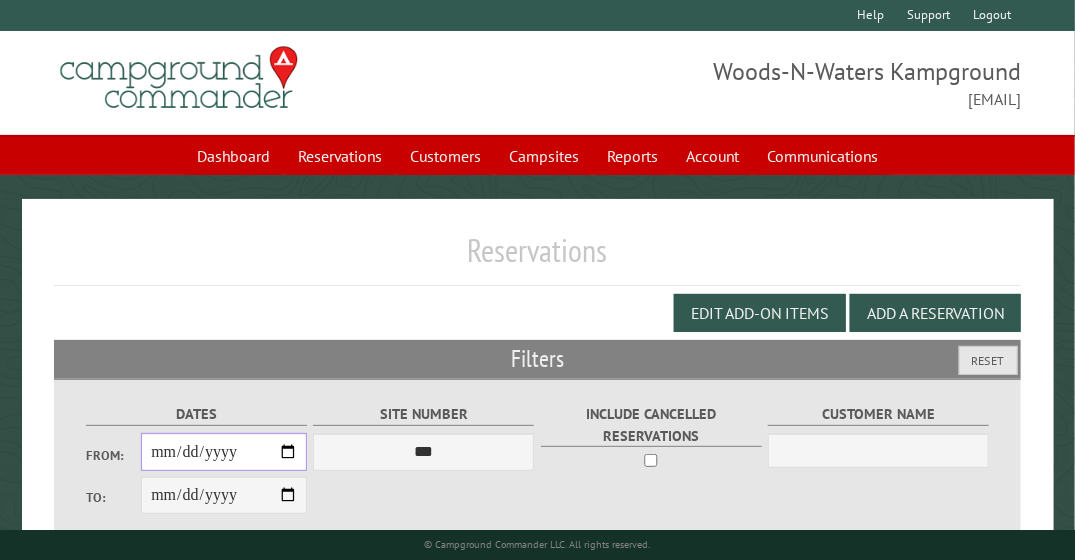 click on "From:" at bounding box center [224, 452] 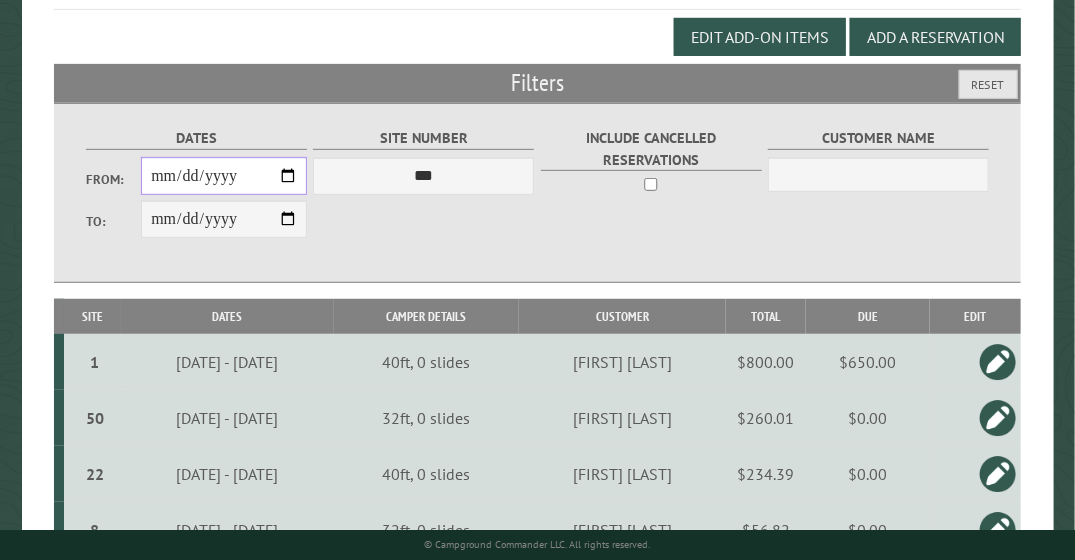 scroll, scrollTop: 437, scrollLeft: 0, axis: vertical 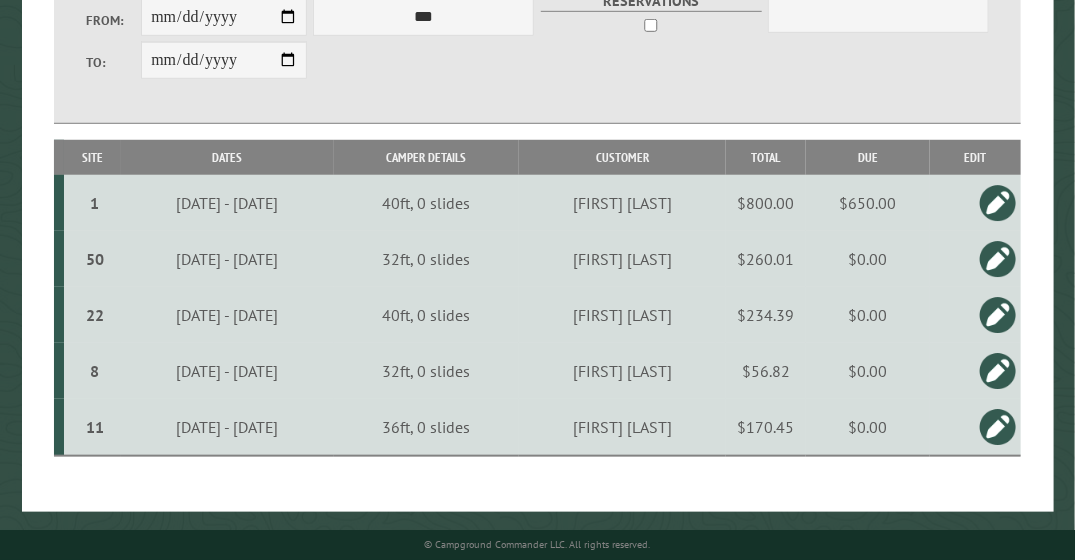 click on "**********" at bounding box center (538, 138) 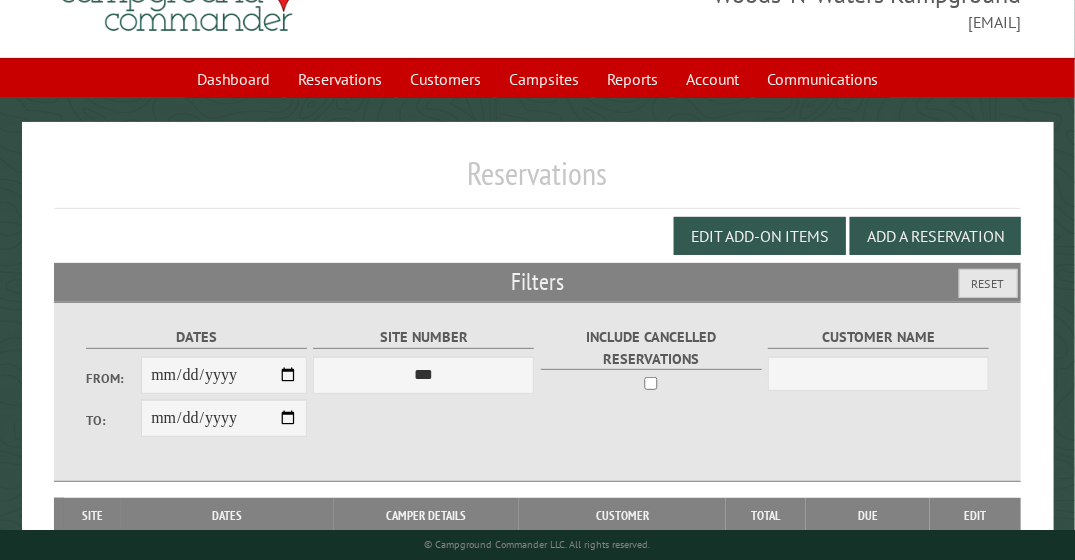 scroll, scrollTop: 74, scrollLeft: 0, axis: vertical 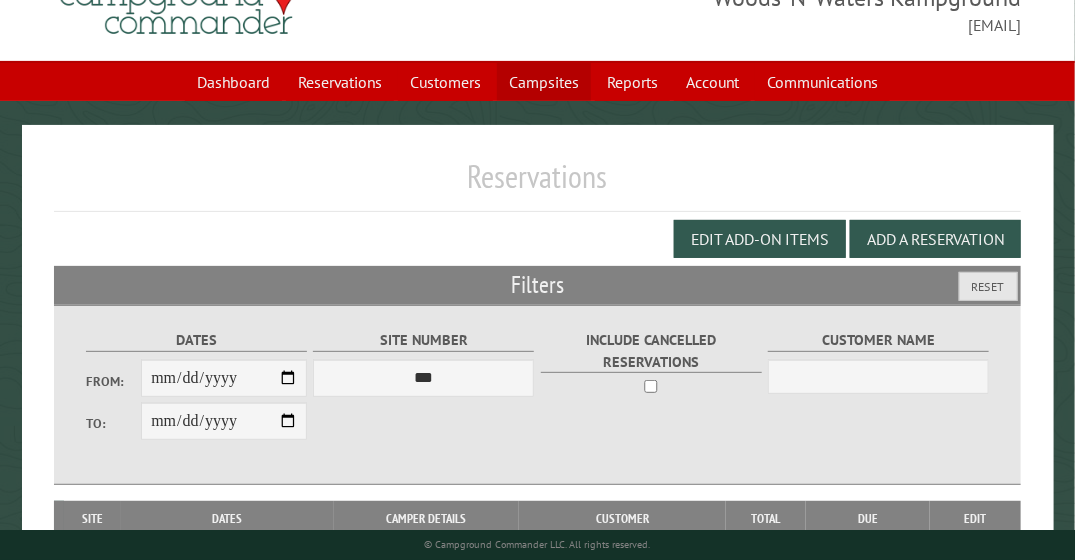 click on "Campsites" at bounding box center [544, 82] 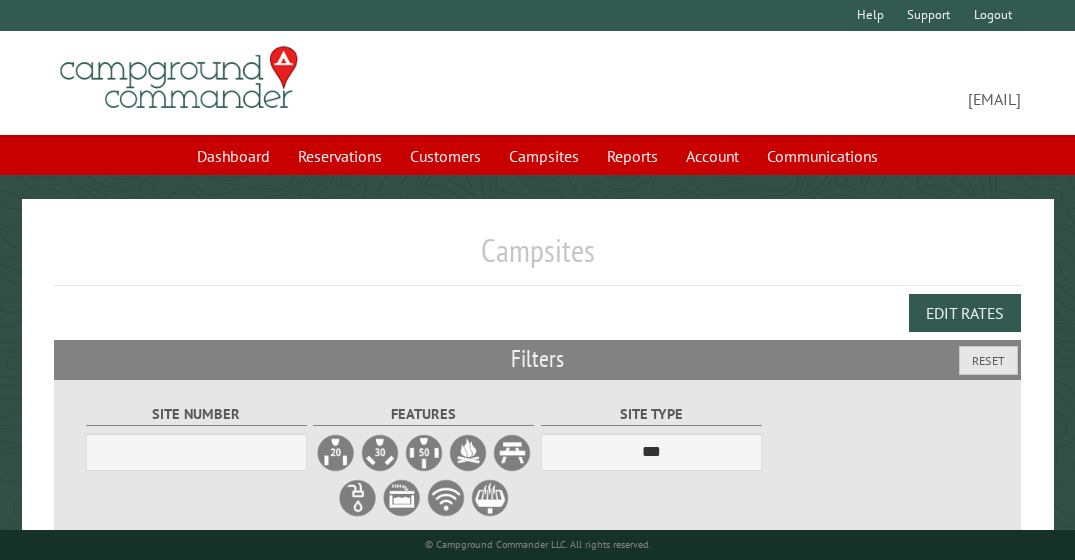 scroll, scrollTop: 0, scrollLeft: 0, axis: both 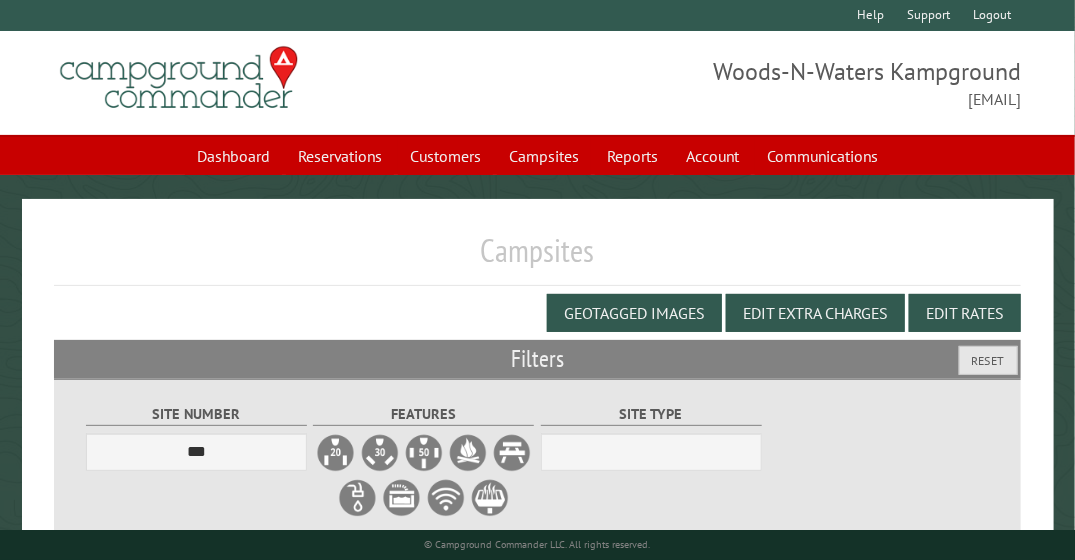 select on "***" 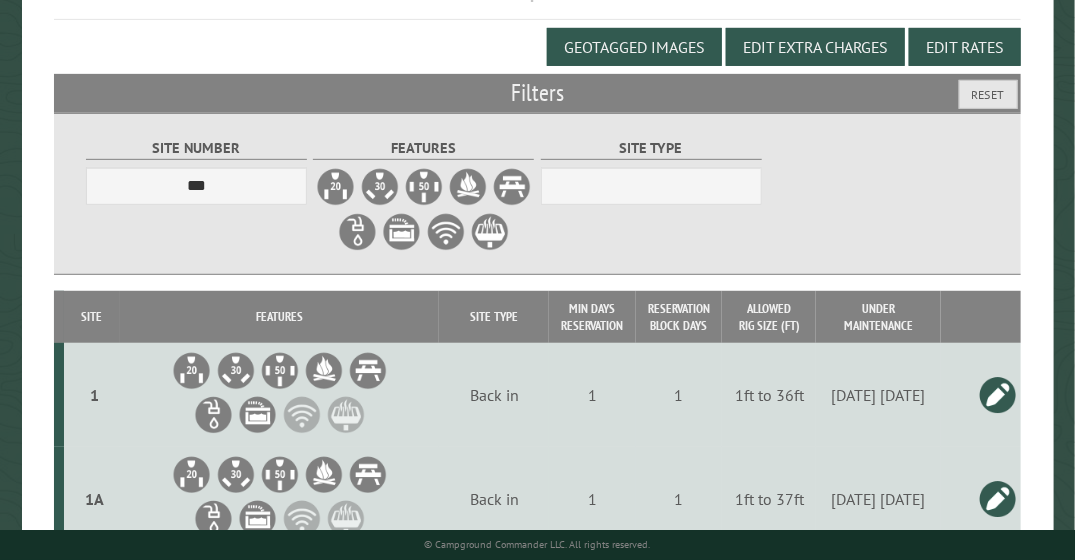 scroll, scrollTop: 0, scrollLeft: 0, axis: both 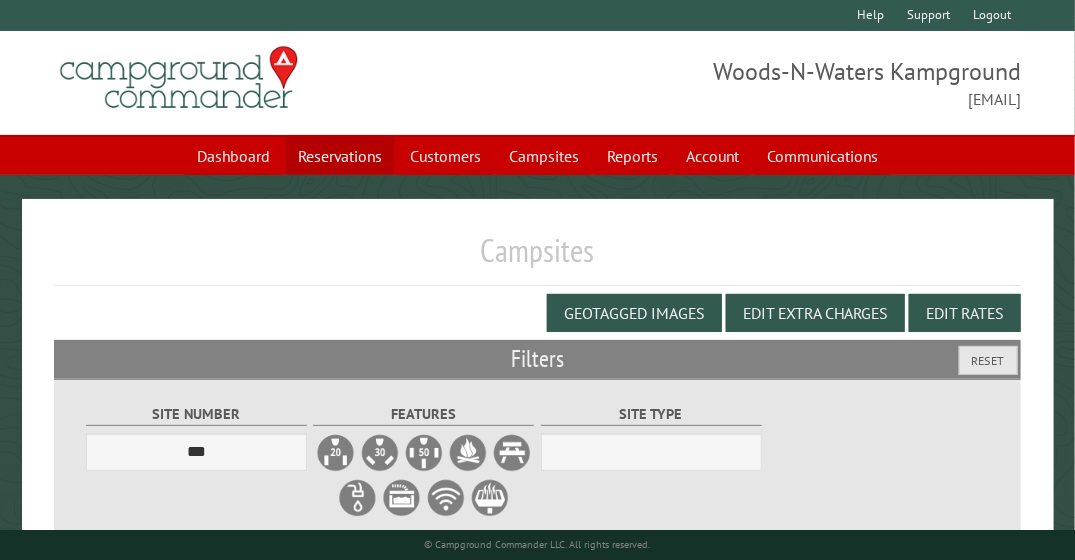 click on "Reservations" at bounding box center [340, 156] 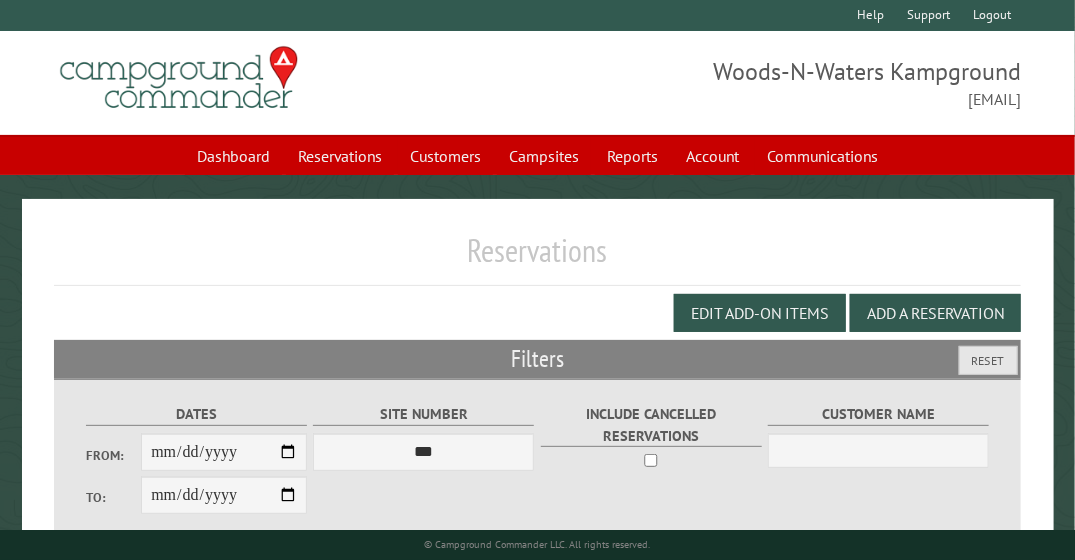 scroll, scrollTop: 157, scrollLeft: 0, axis: vertical 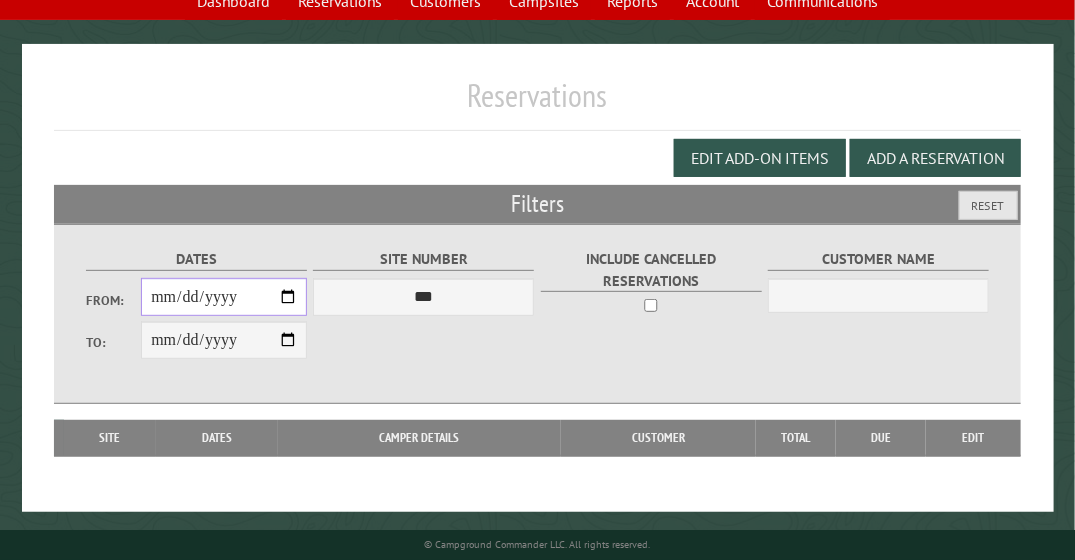 click on "From:" at bounding box center [224, 297] 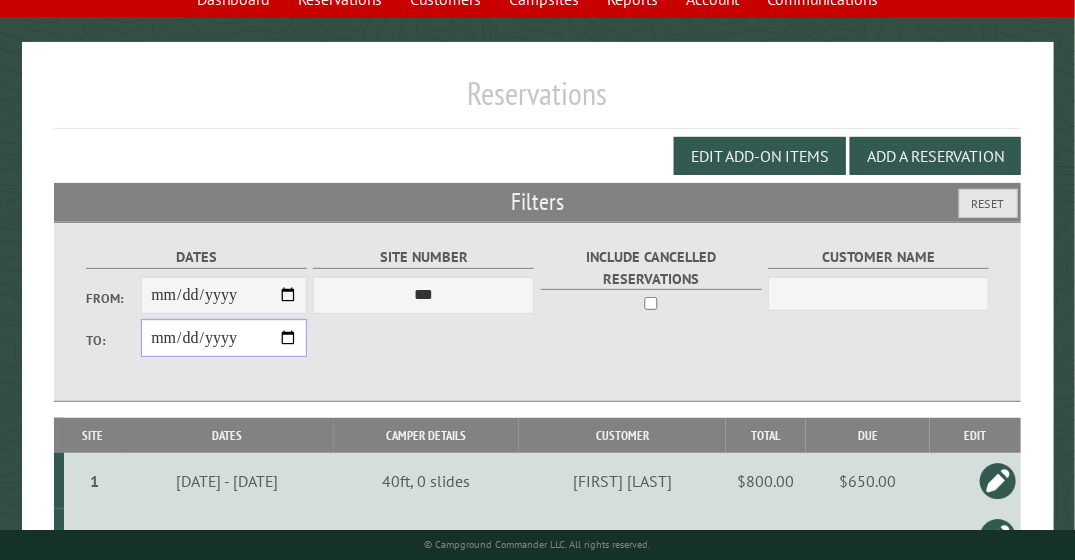 click on "**********" at bounding box center [224, 338] 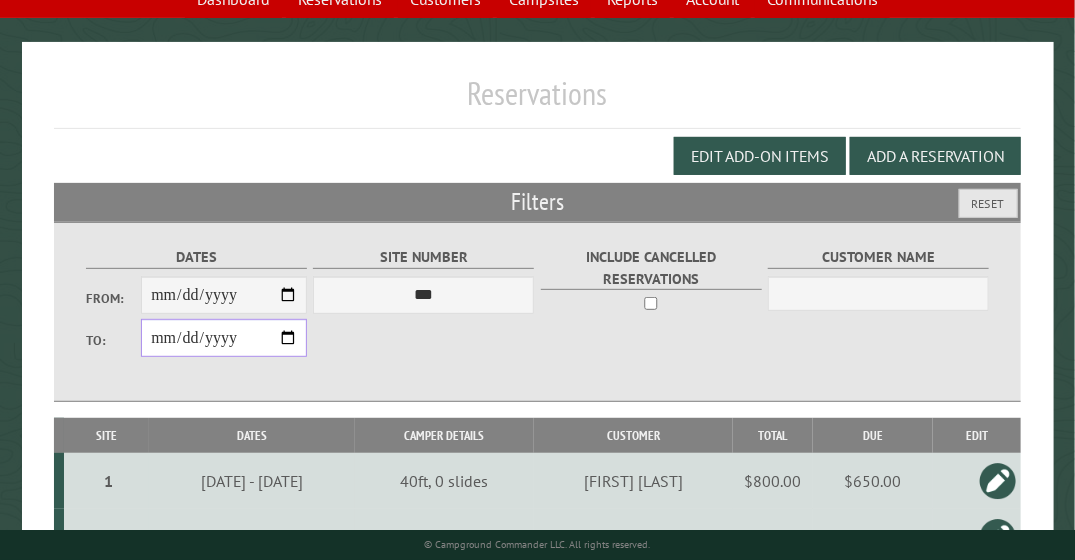 type on "**********" 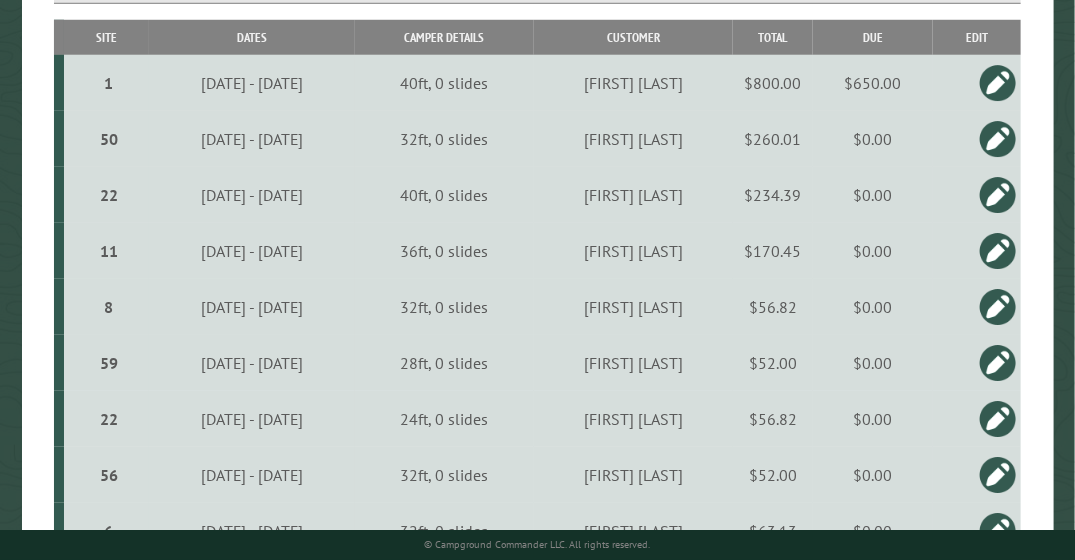 scroll, scrollTop: 0, scrollLeft: 0, axis: both 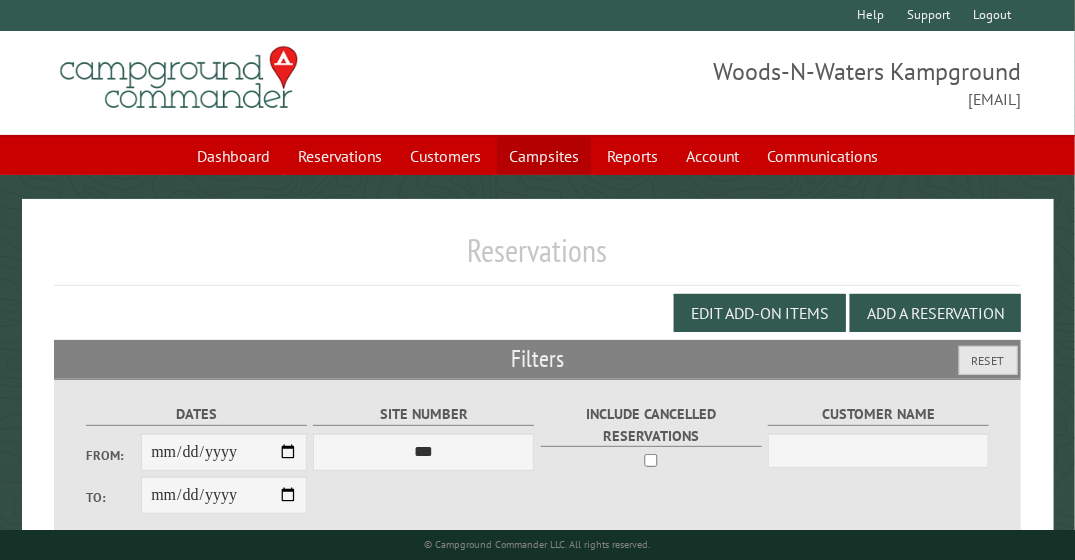click on "Campsites" at bounding box center [544, 156] 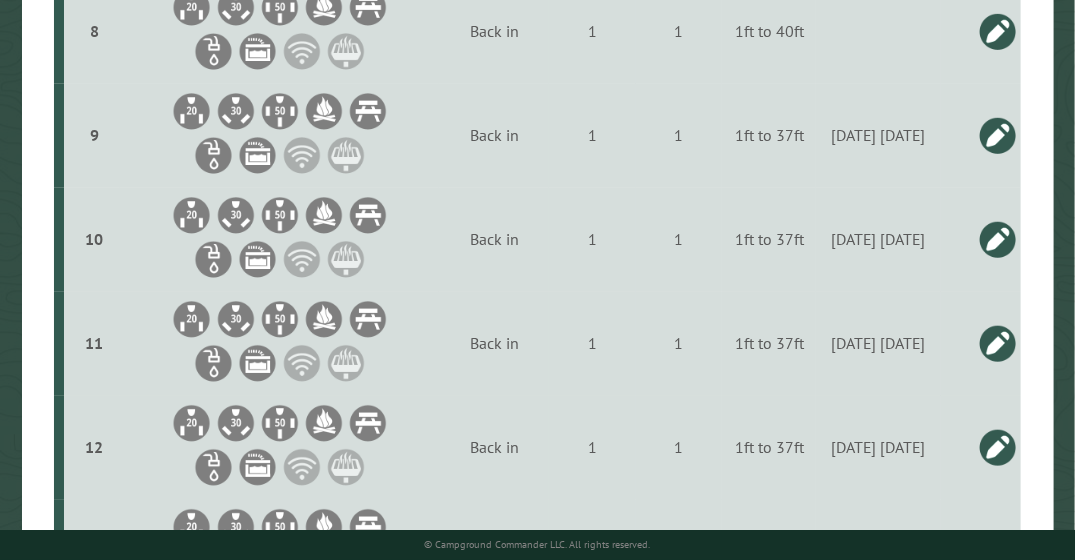 scroll, scrollTop: 1574, scrollLeft: 0, axis: vertical 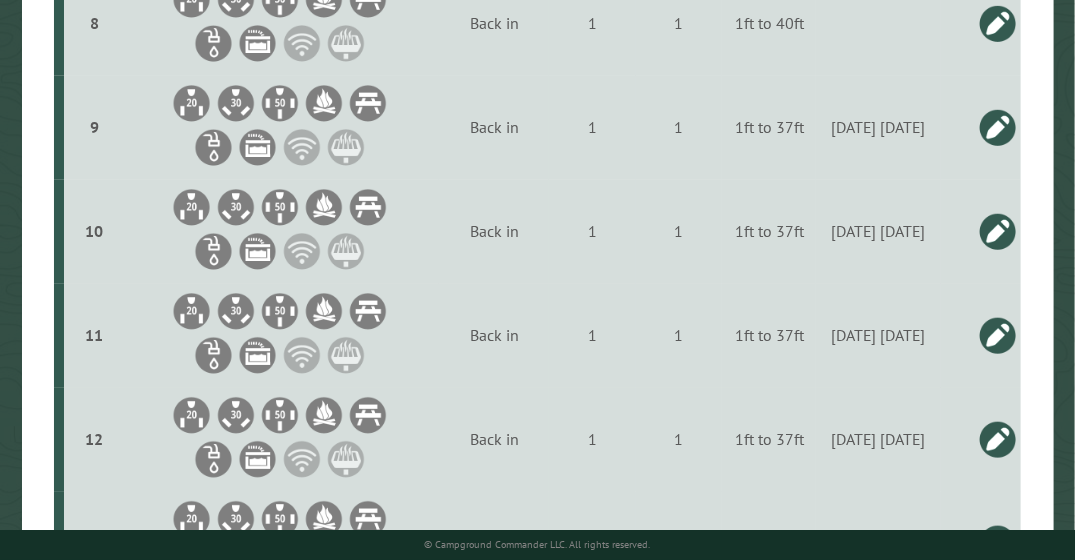 click at bounding box center (998, 335) 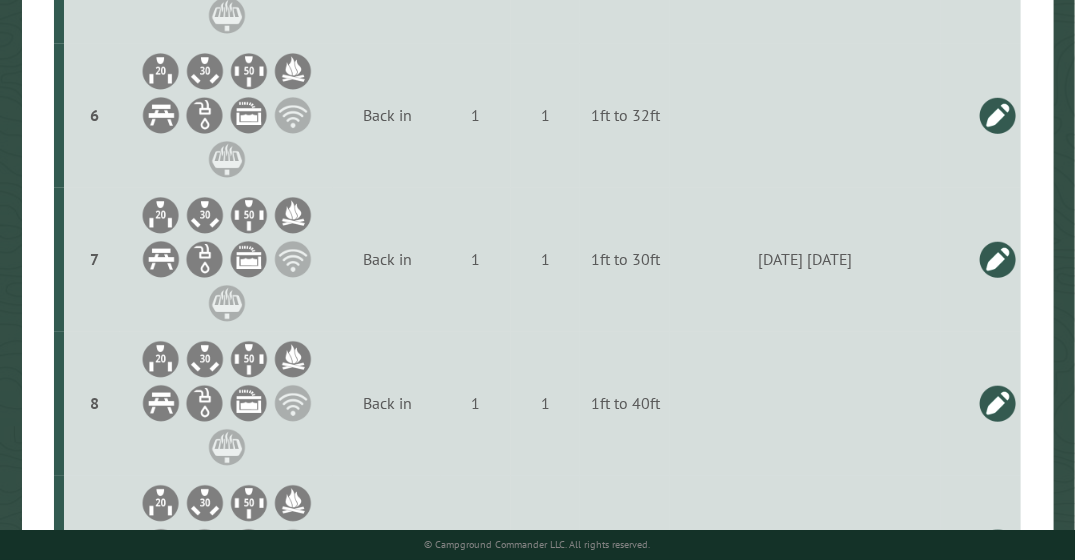 click on "**********" at bounding box center (799, 817) 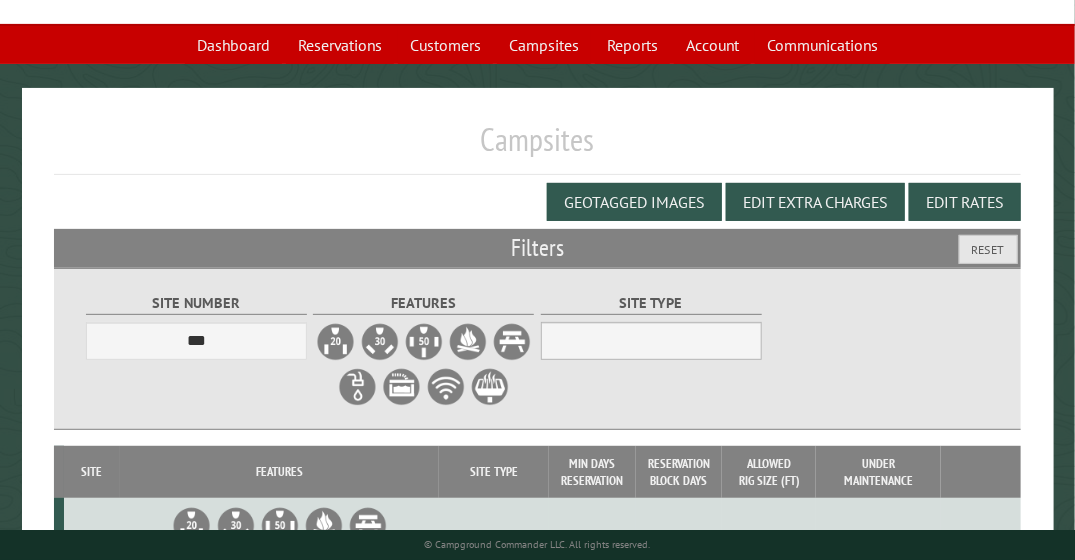 scroll, scrollTop: 110, scrollLeft: 0, axis: vertical 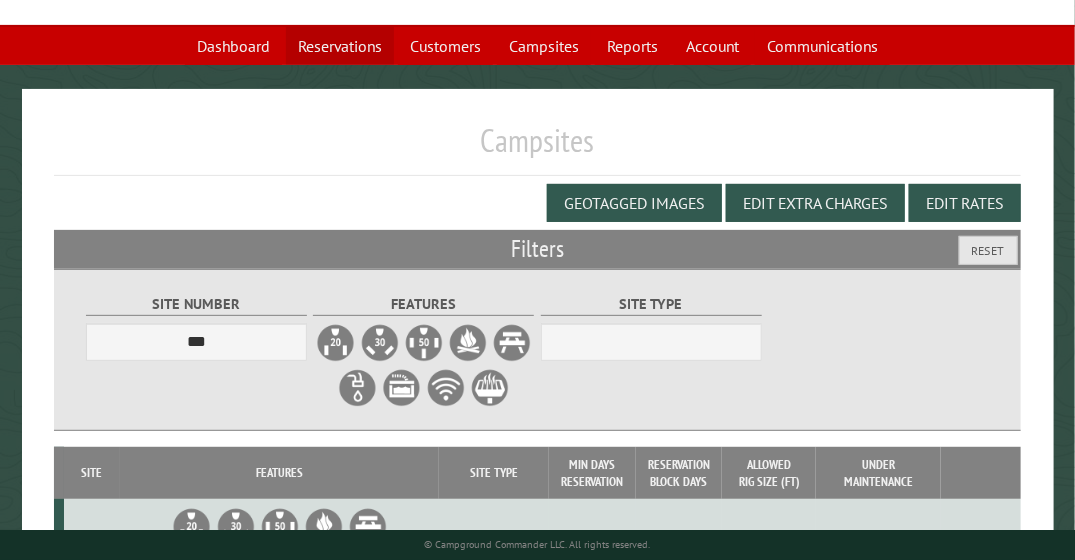 click on "Reservations" at bounding box center (340, 46) 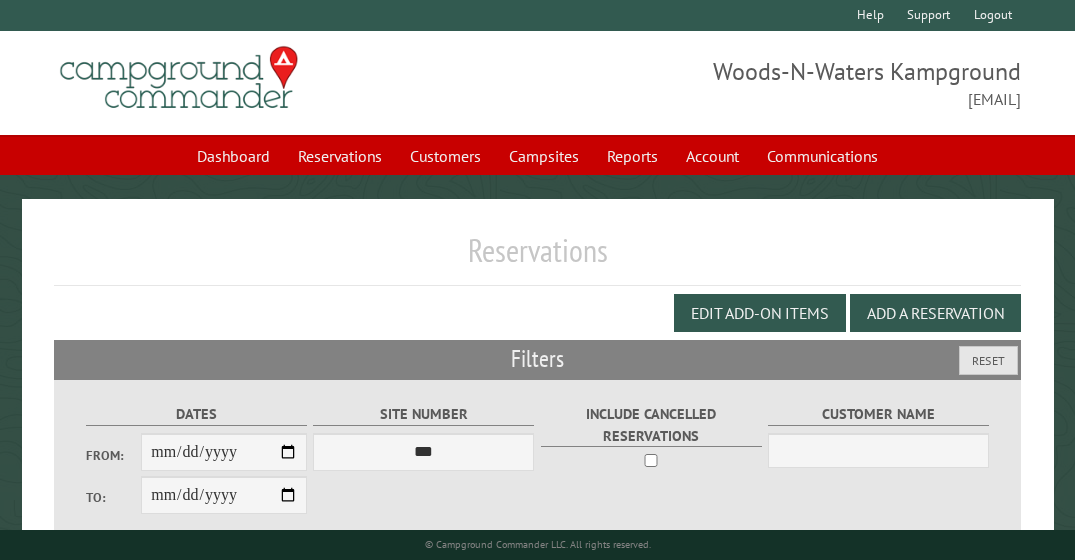 scroll, scrollTop: 0, scrollLeft: 0, axis: both 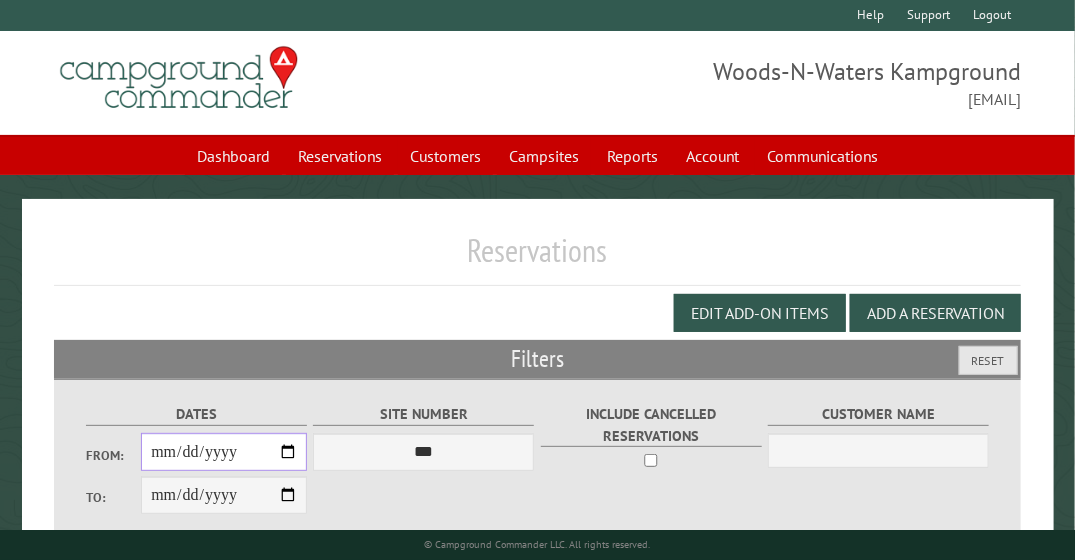 click on "From:" at bounding box center [224, 452] 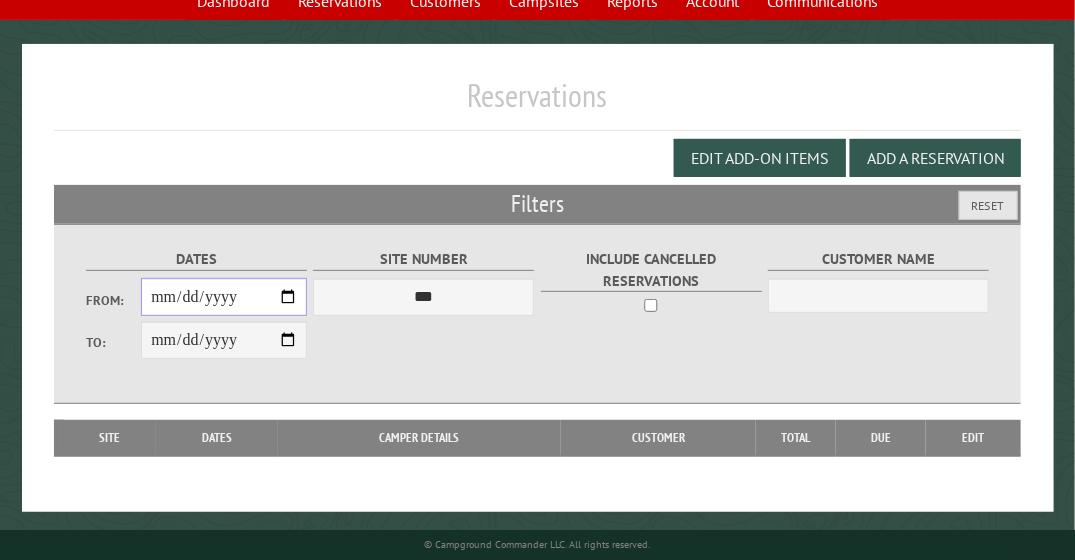 click on "From:" at bounding box center [224, 297] 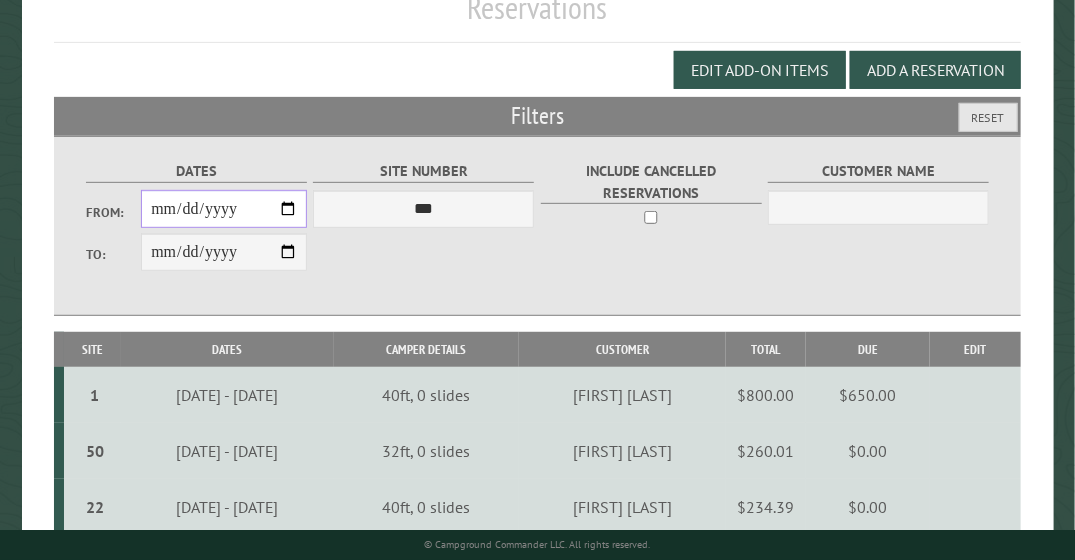scroll, scrollTop: 231, scrollLeft: 0, axis: vertical 